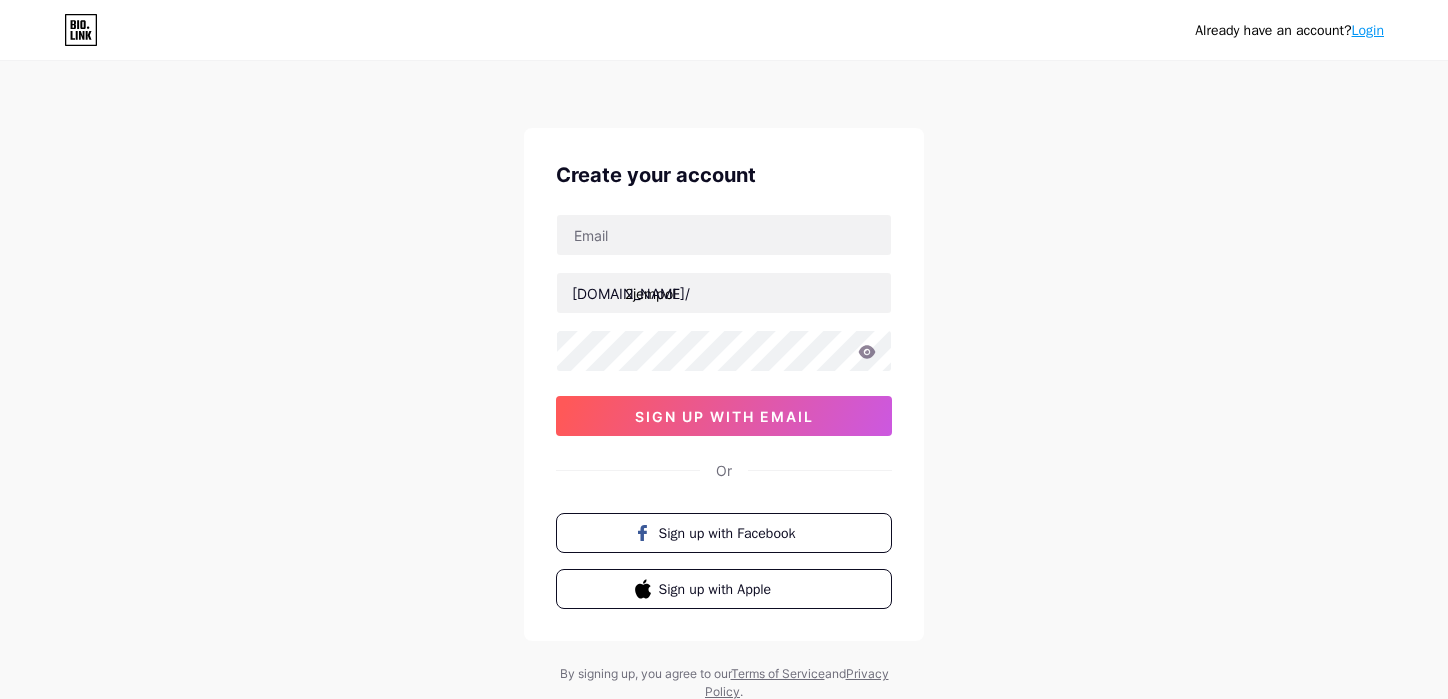 scroll, scrollTop: 0, scrollLeft: 0, axis: both 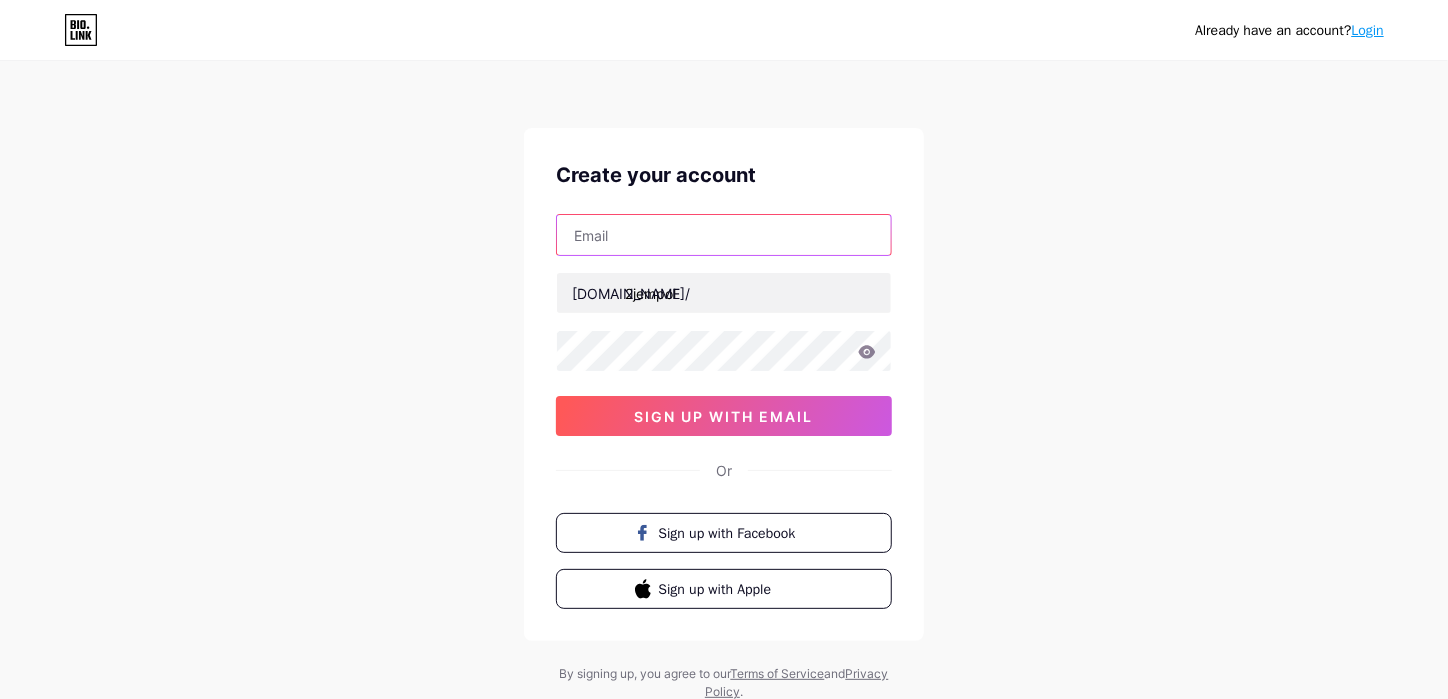 click at bounding box center (724, 235) 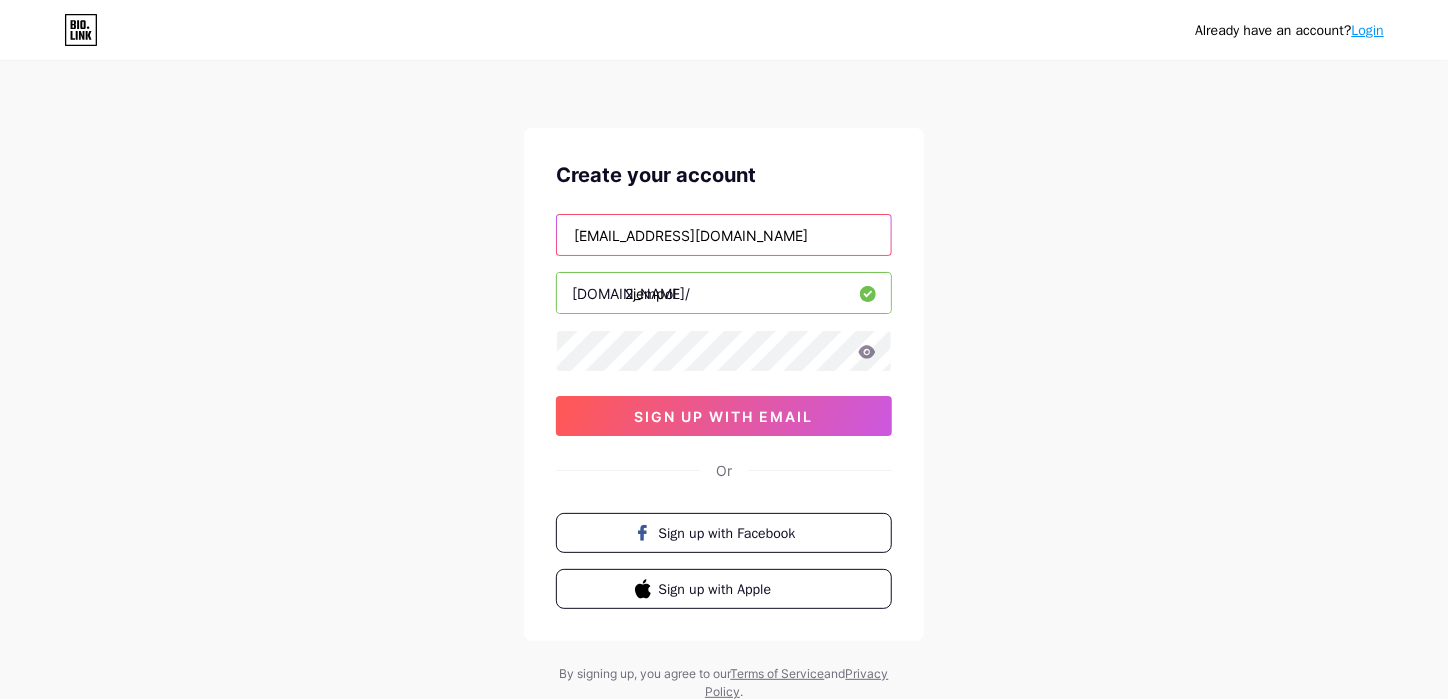 type on "[EMAIL_ADDRESS][DOMAIN_NAME]" 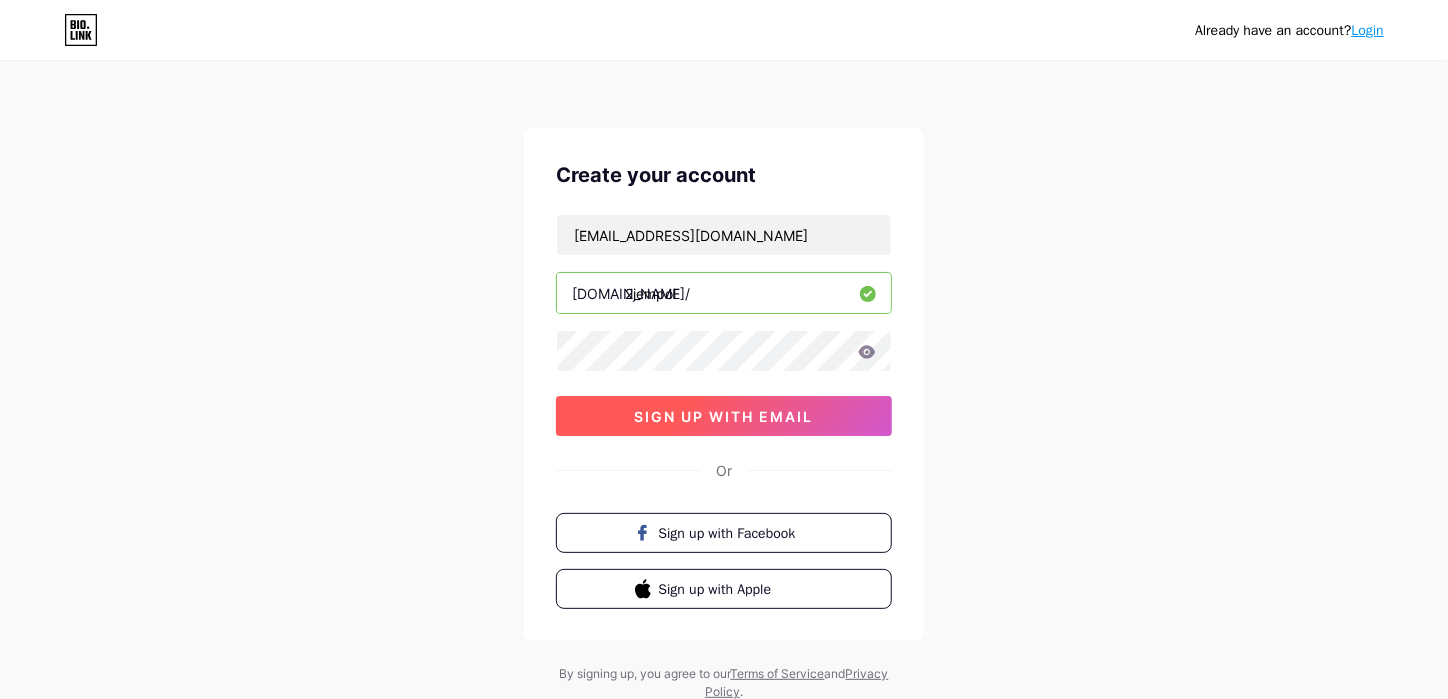 click on "sign up with email" at bounding box center (724, 416) 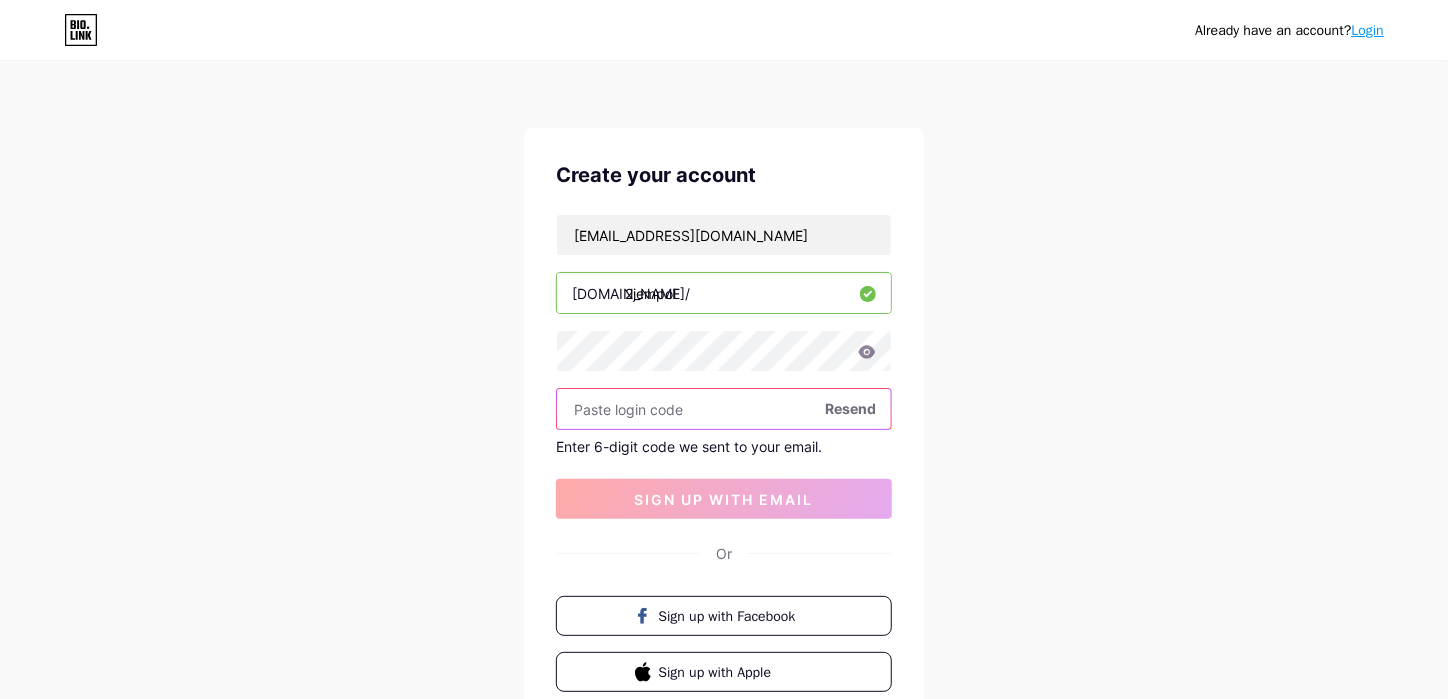 scroll, scrollTop: 99, scrollLeft: 0, axis: vertical 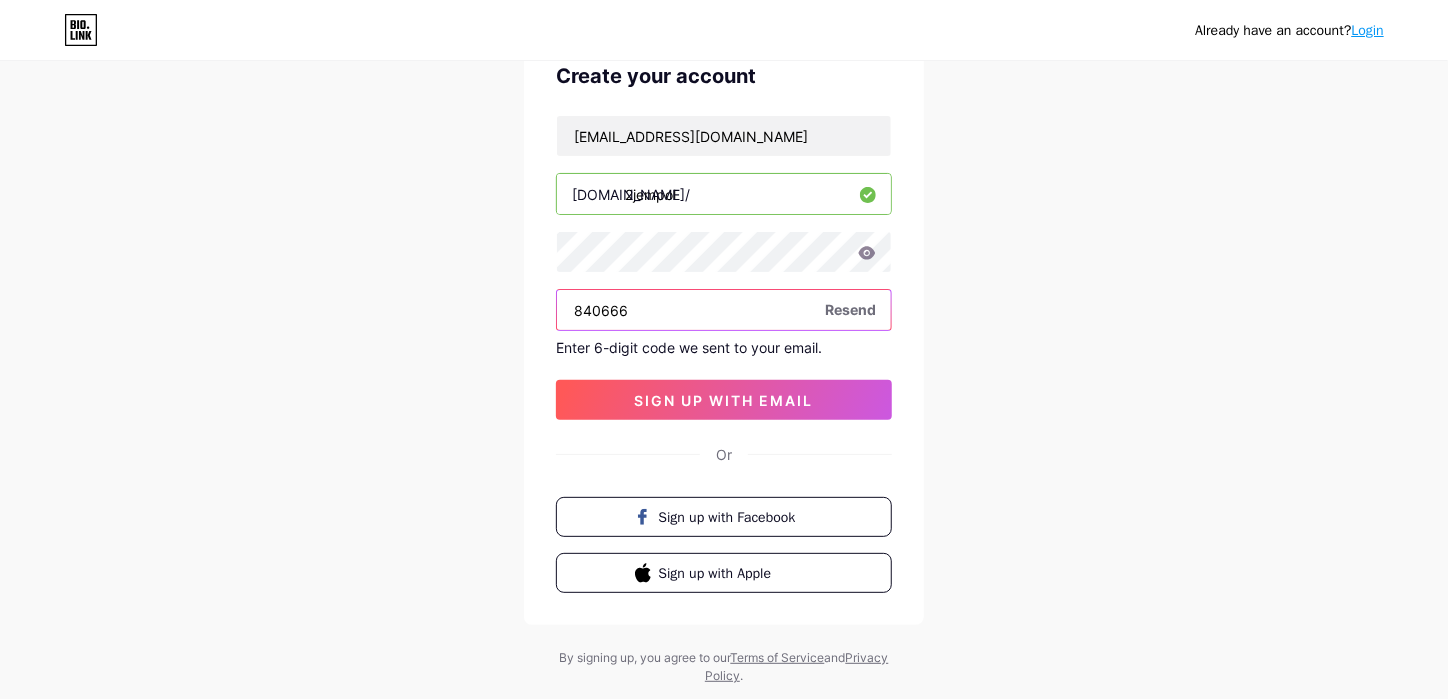 type on "840666" 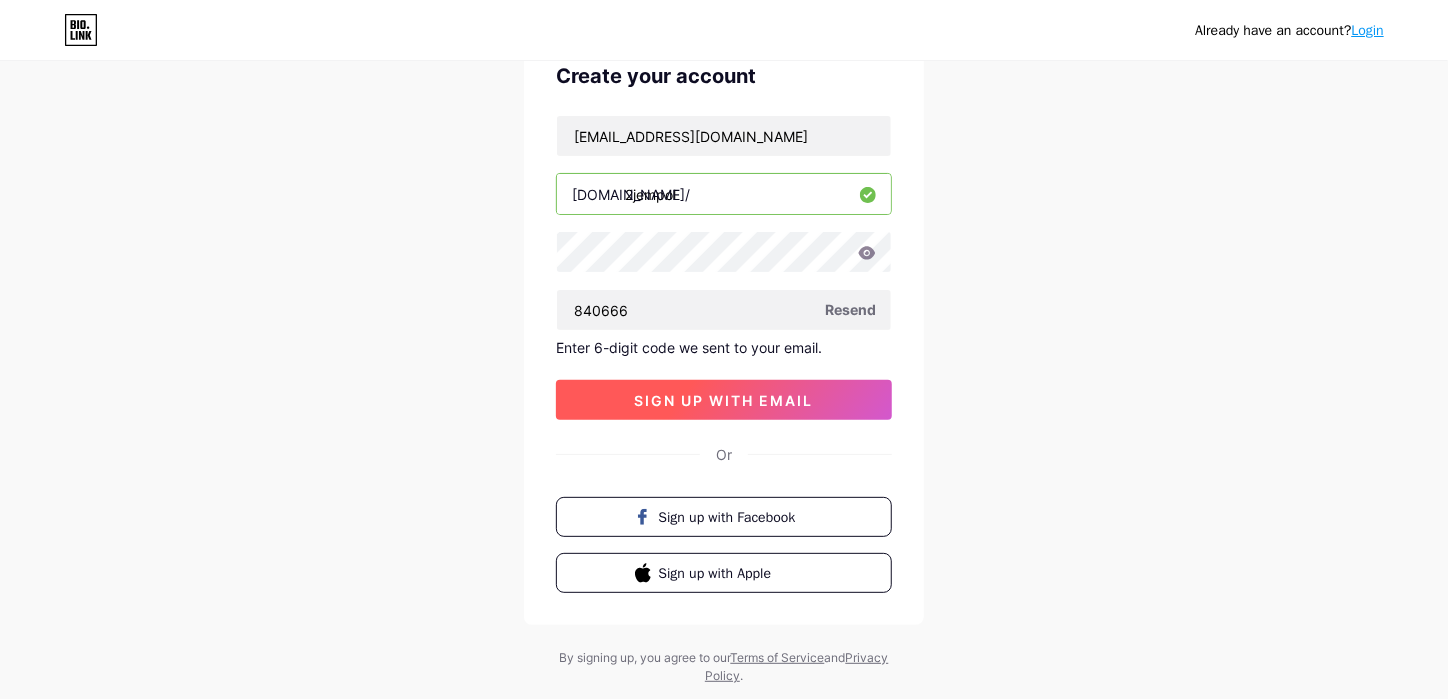 click on "sign up with email" at bounding box center (724, 400) 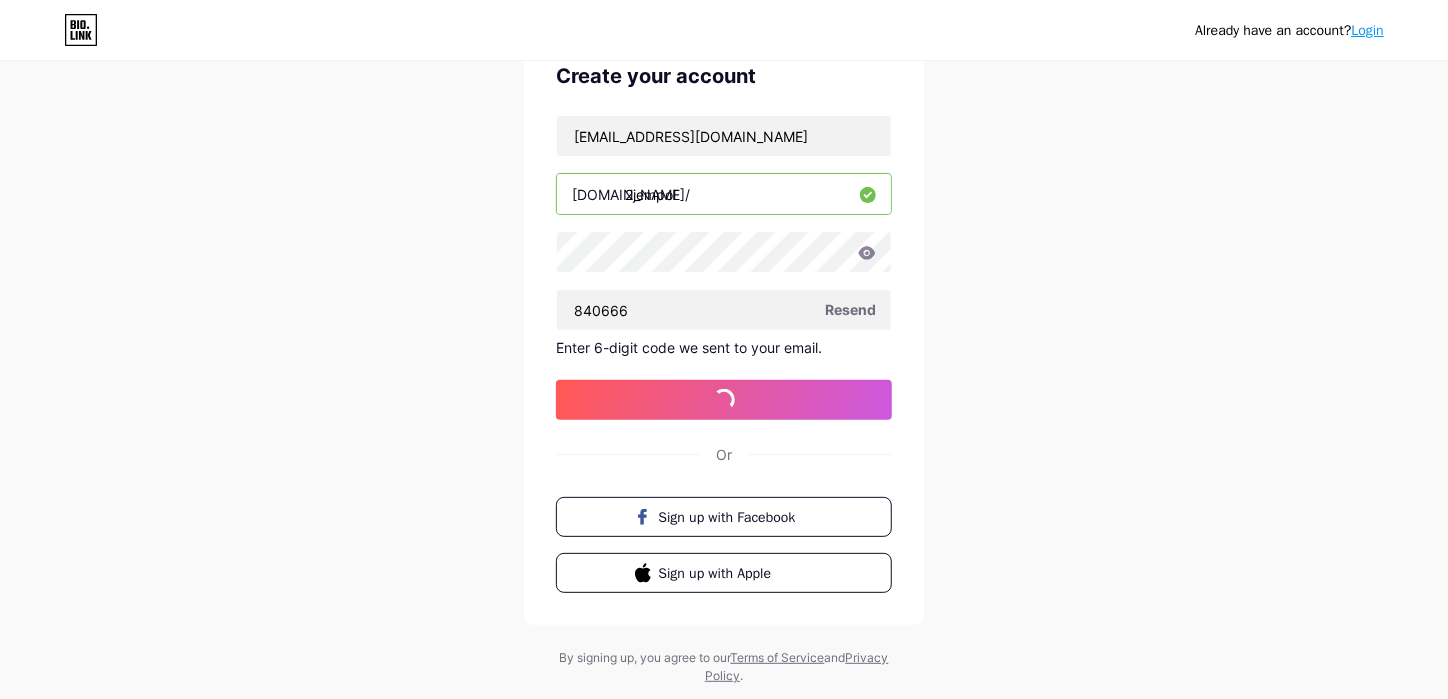 type 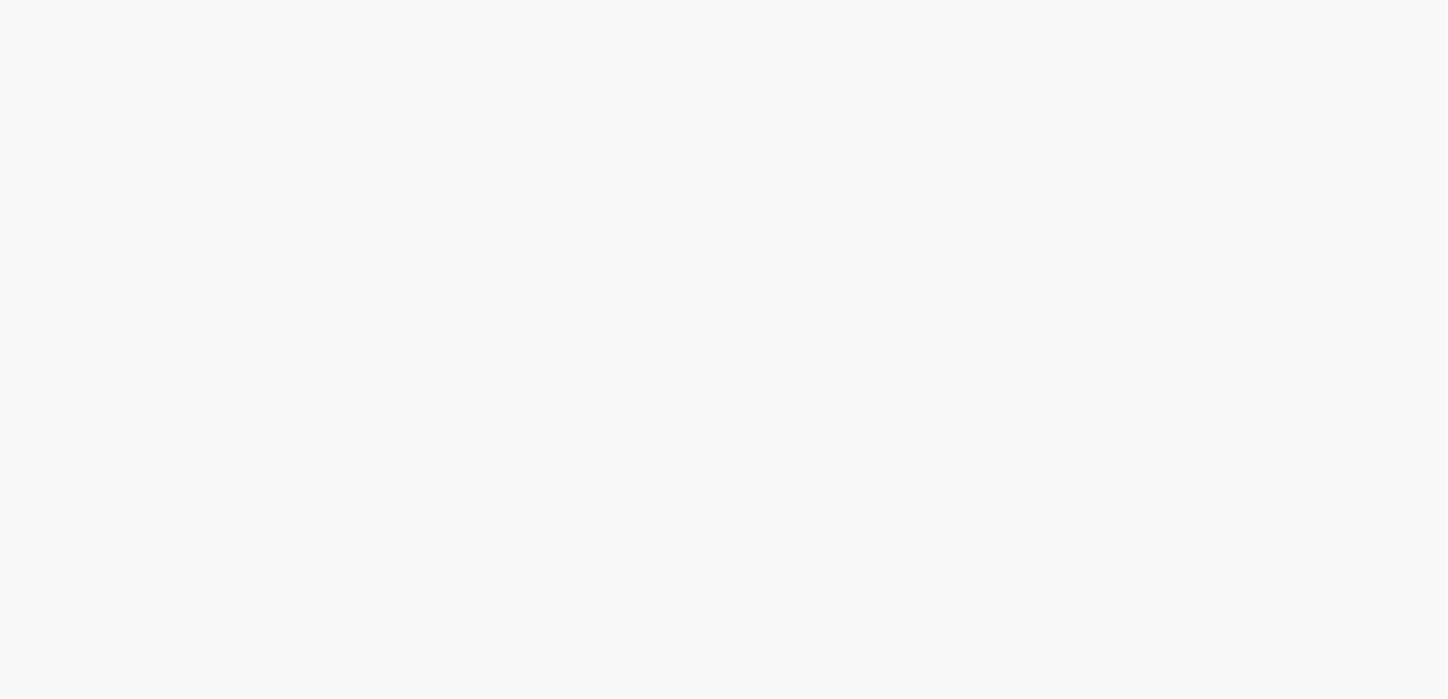scroll, scrollTop: 0, scrollLeft: 0, axis: both 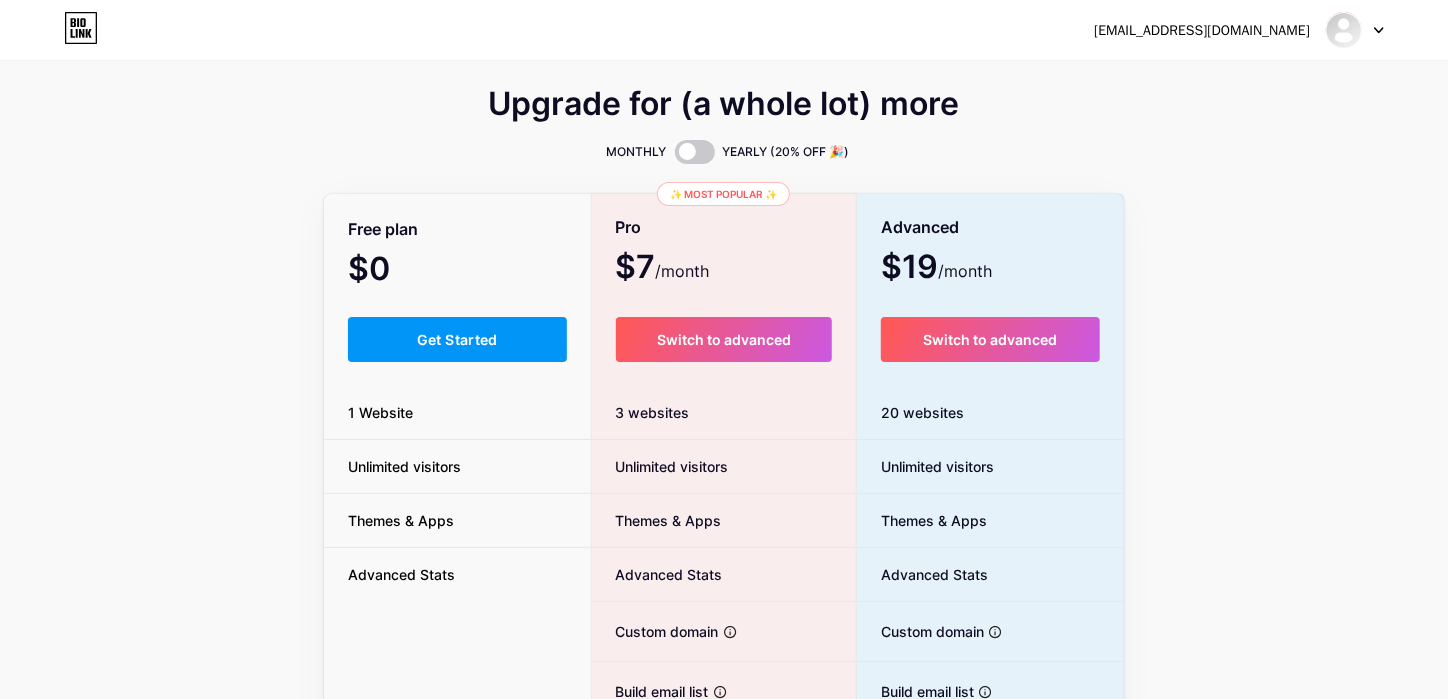 click on "Free plan   $0   /month   Get Started     1 Website Unlimited visitors Themes & Apps Advanced Stats" at bounding box center [457, 549] 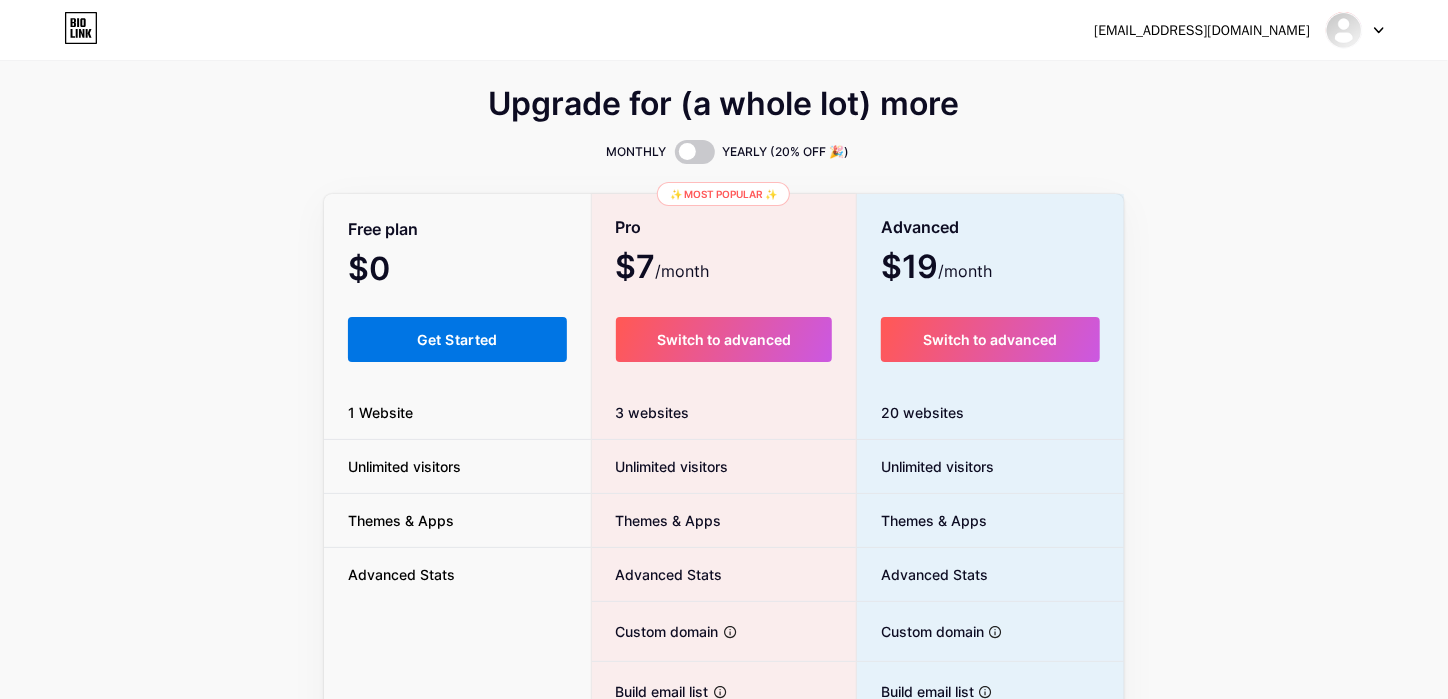 click on "Get Started" at bounding box center [457, 339] 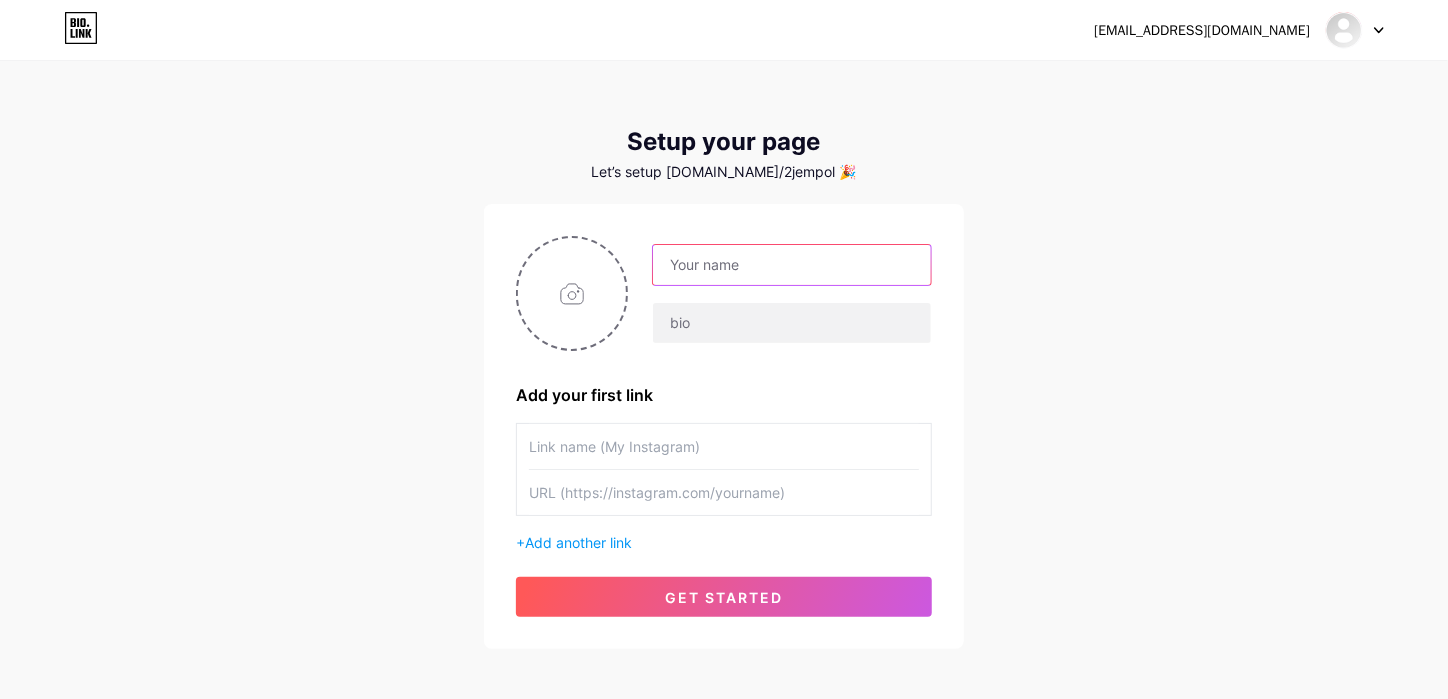 click at bounding box center [792, 265] 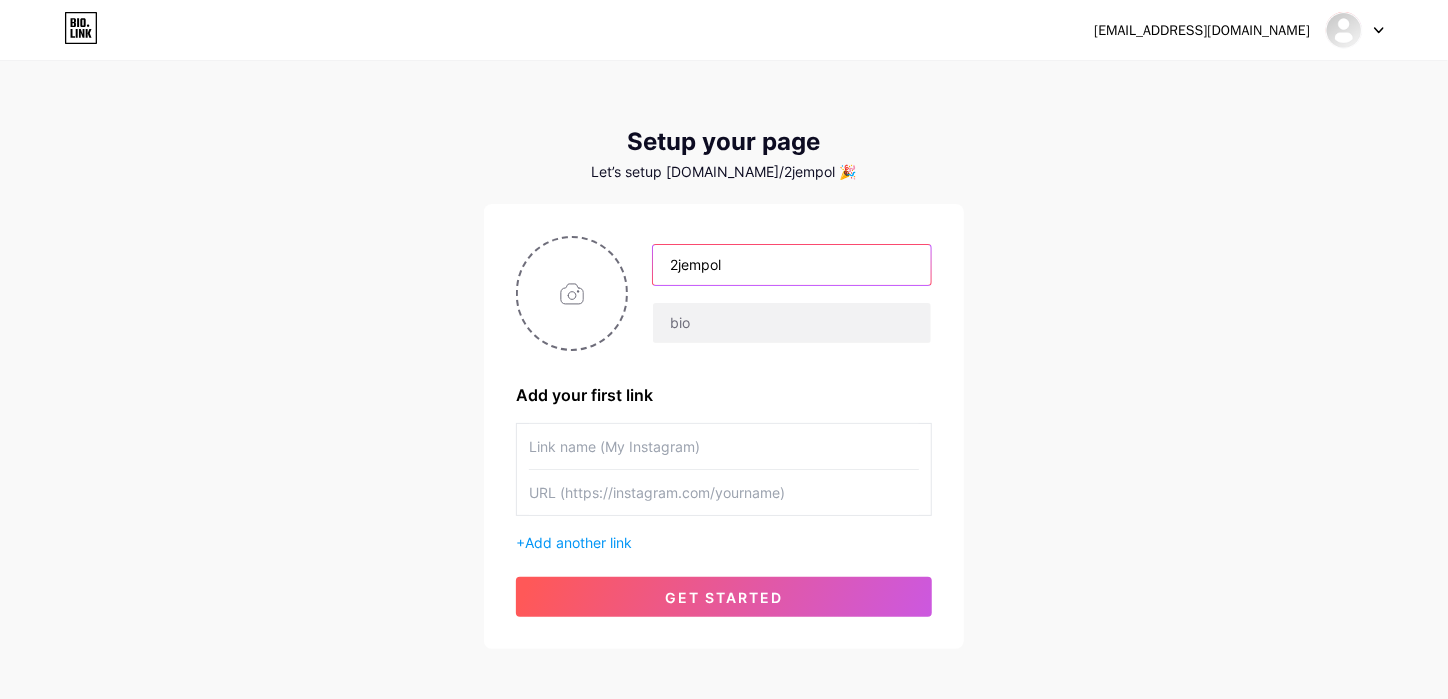 type on "2jempol" 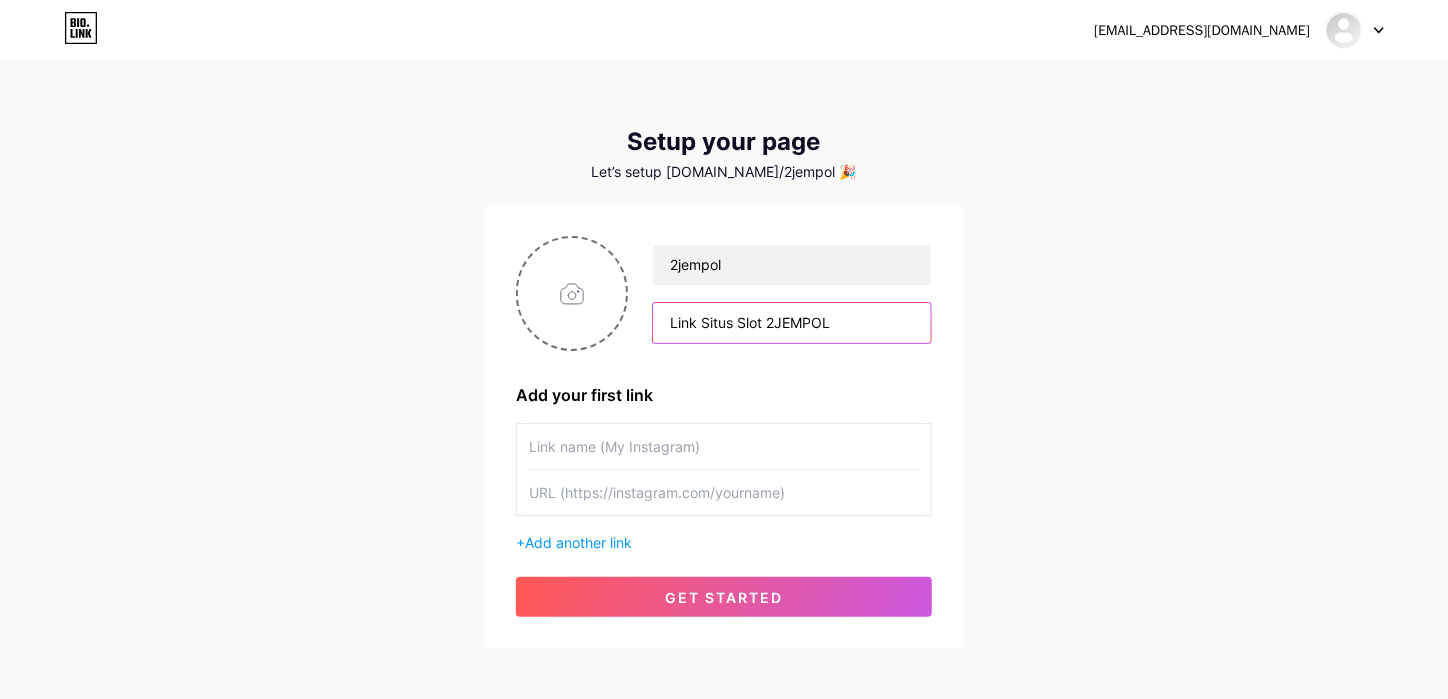 type on "Link Situs Slot 2JEMPOL" 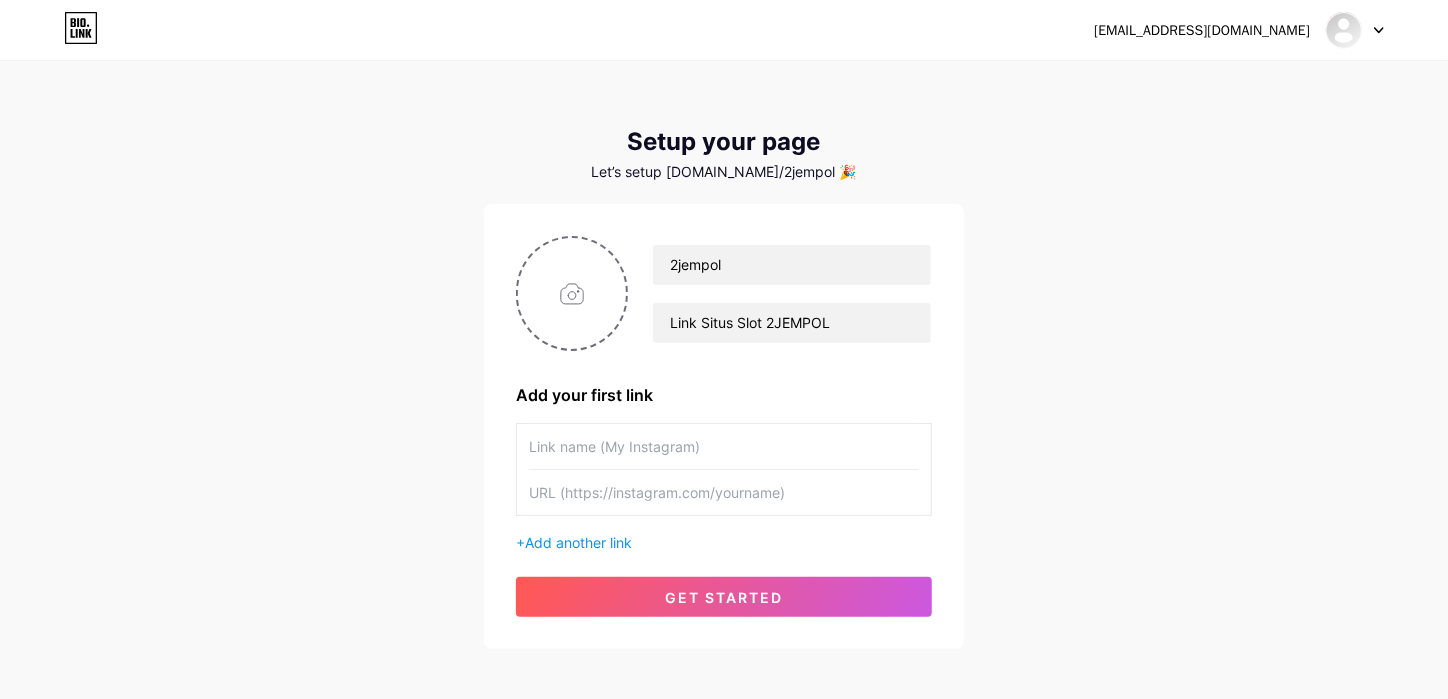 click at bounding box center (724, 446) 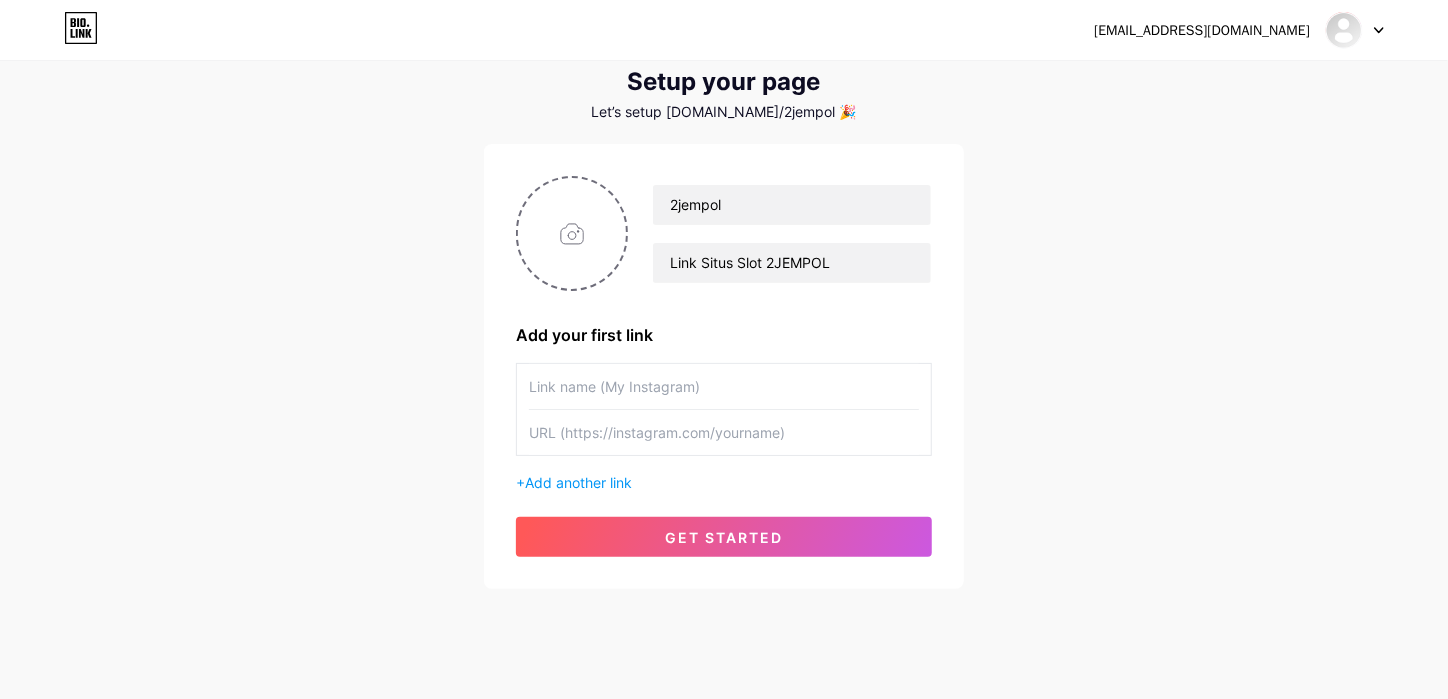 scroll, scrollTop: 93, scrollLeft: 0, axis: vertical 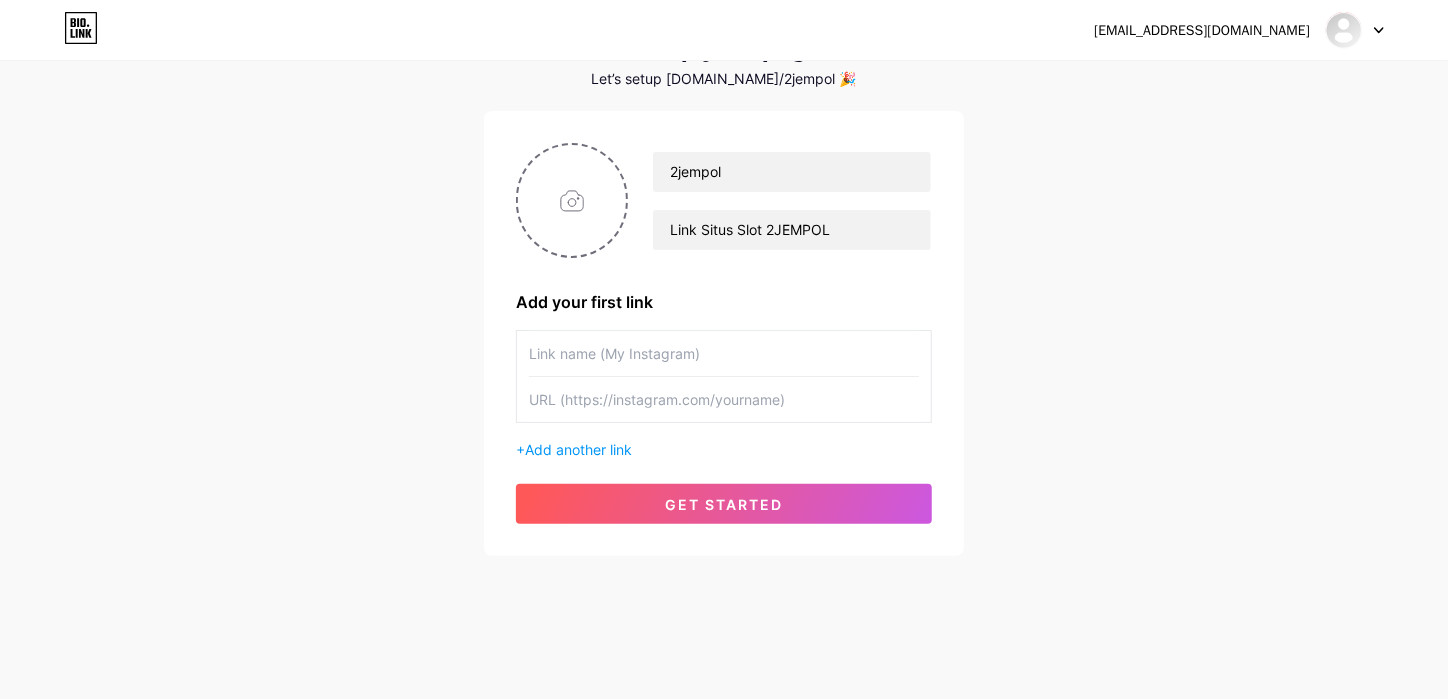 click on "get started" at bounding box center [724, 504] 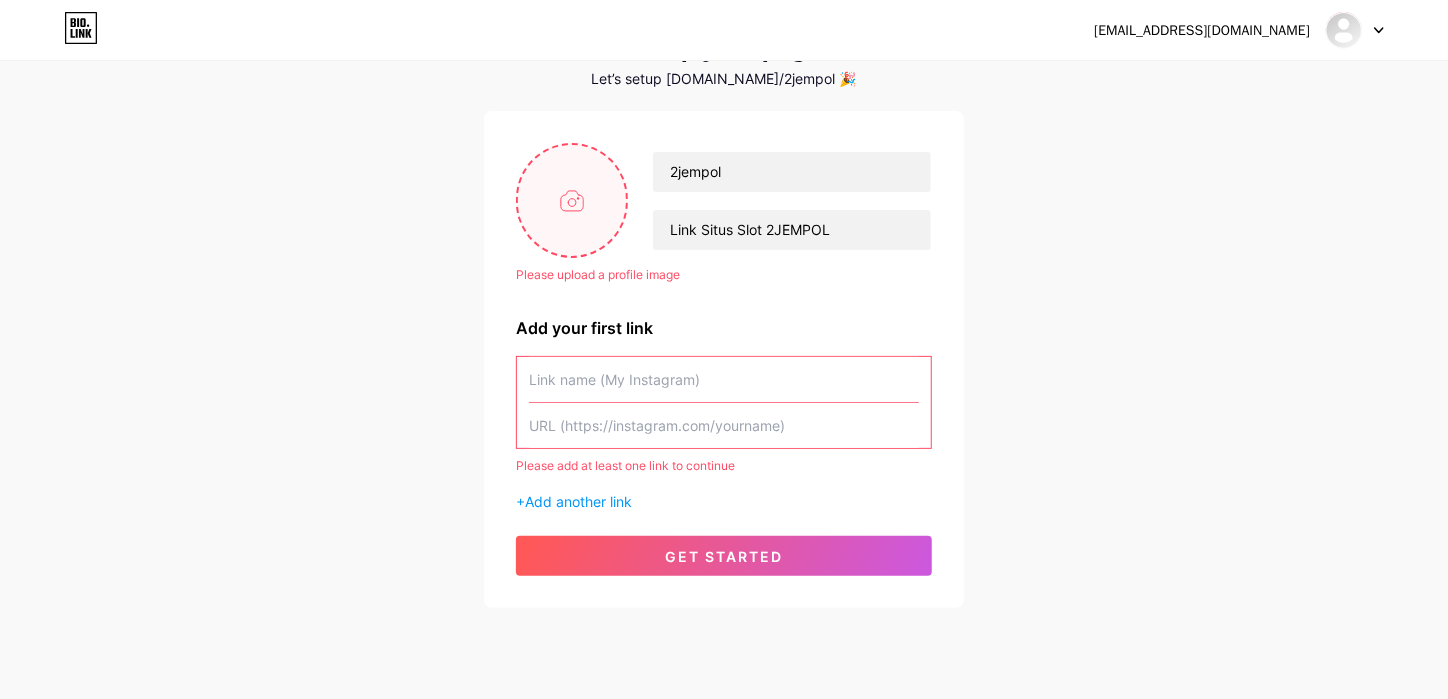 click at bounding box center (572, 200) 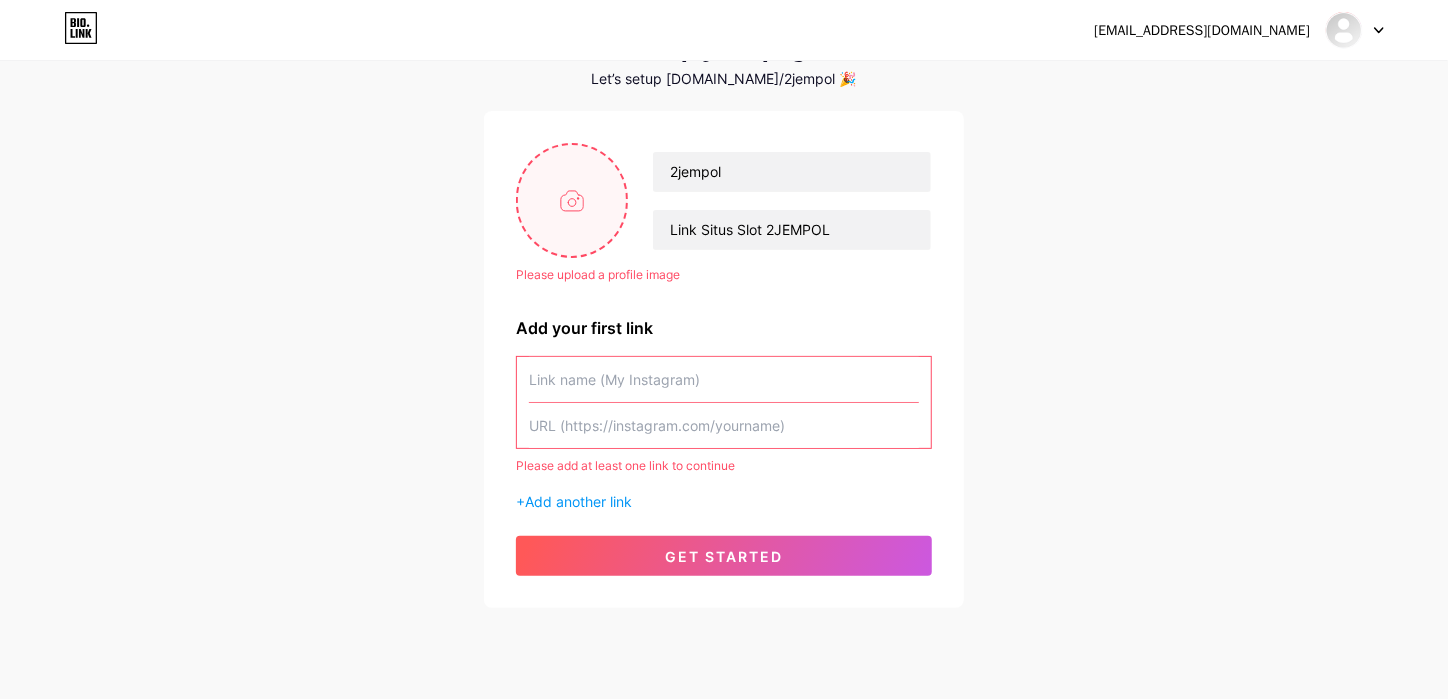 type on "C:\fakepath\ChatGPT Image [DATE] 19.26.45 - Salin.png" 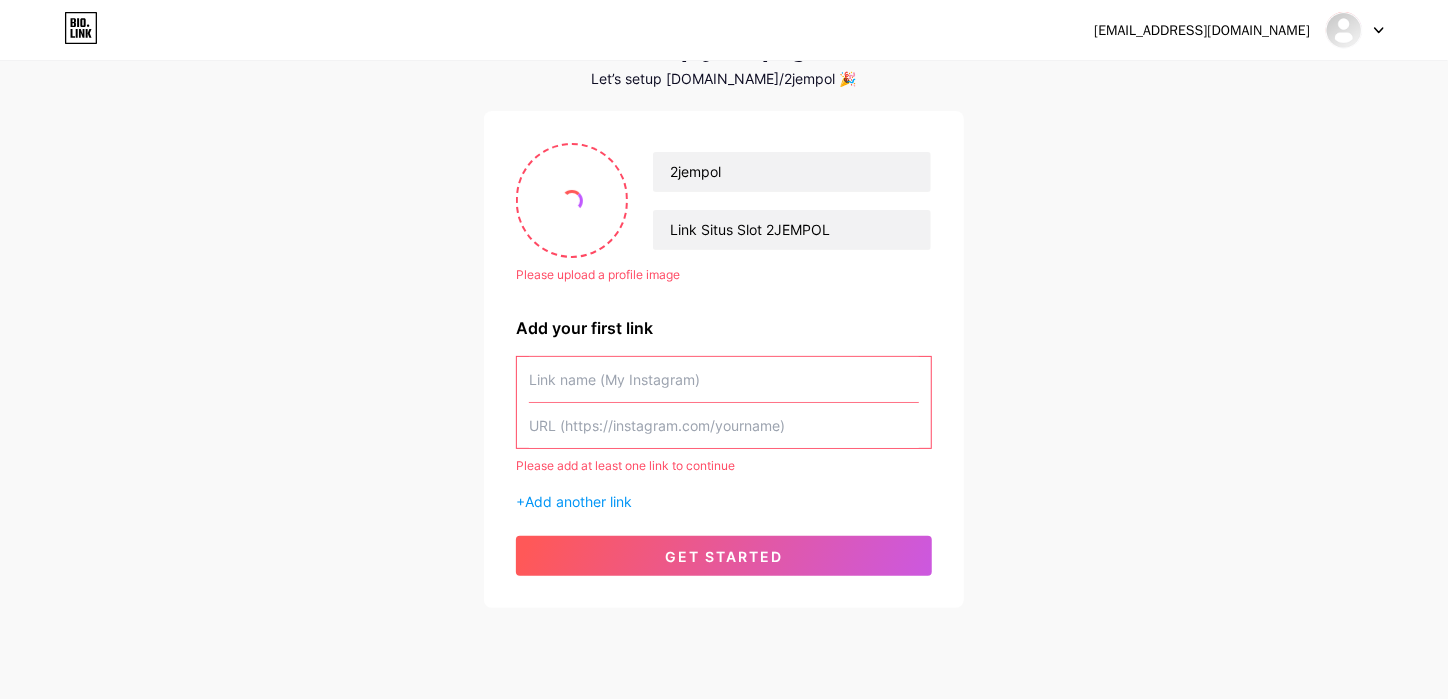 click at bounding box center (724, 379) 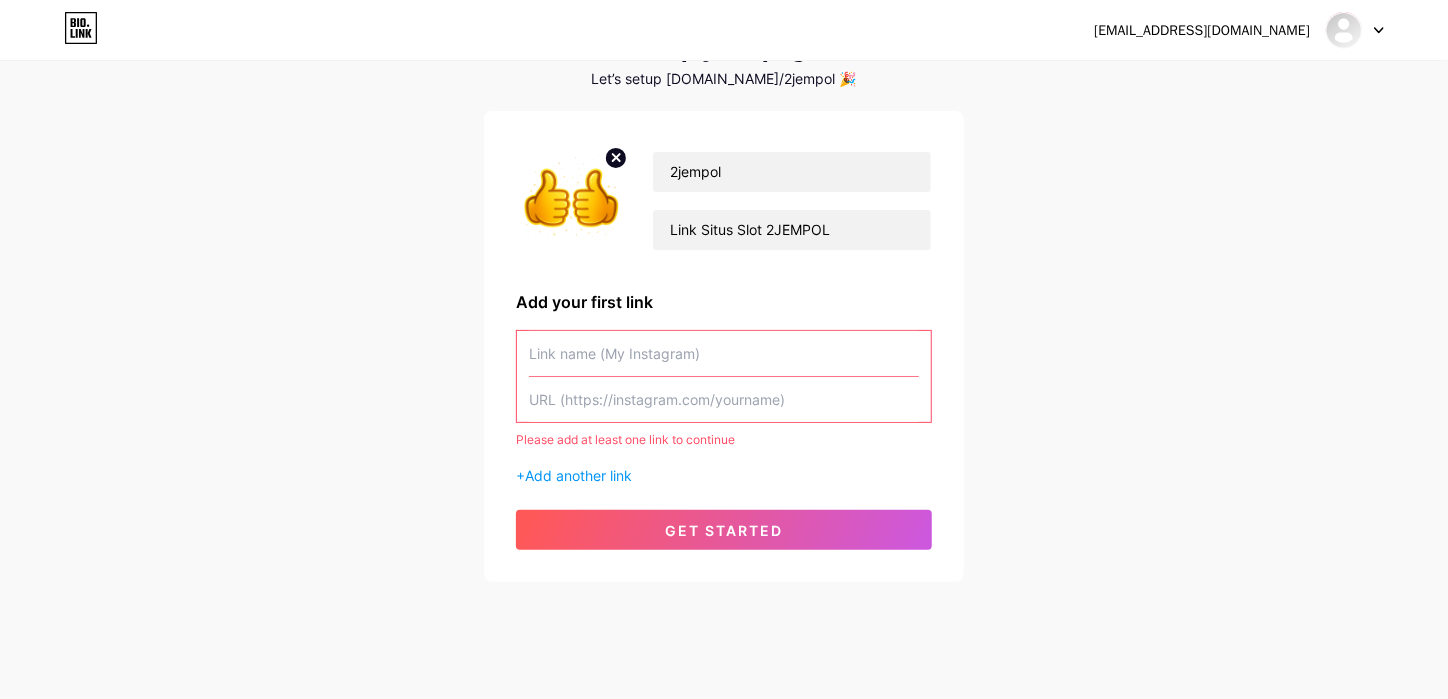 click at bounding box center [724, 353] 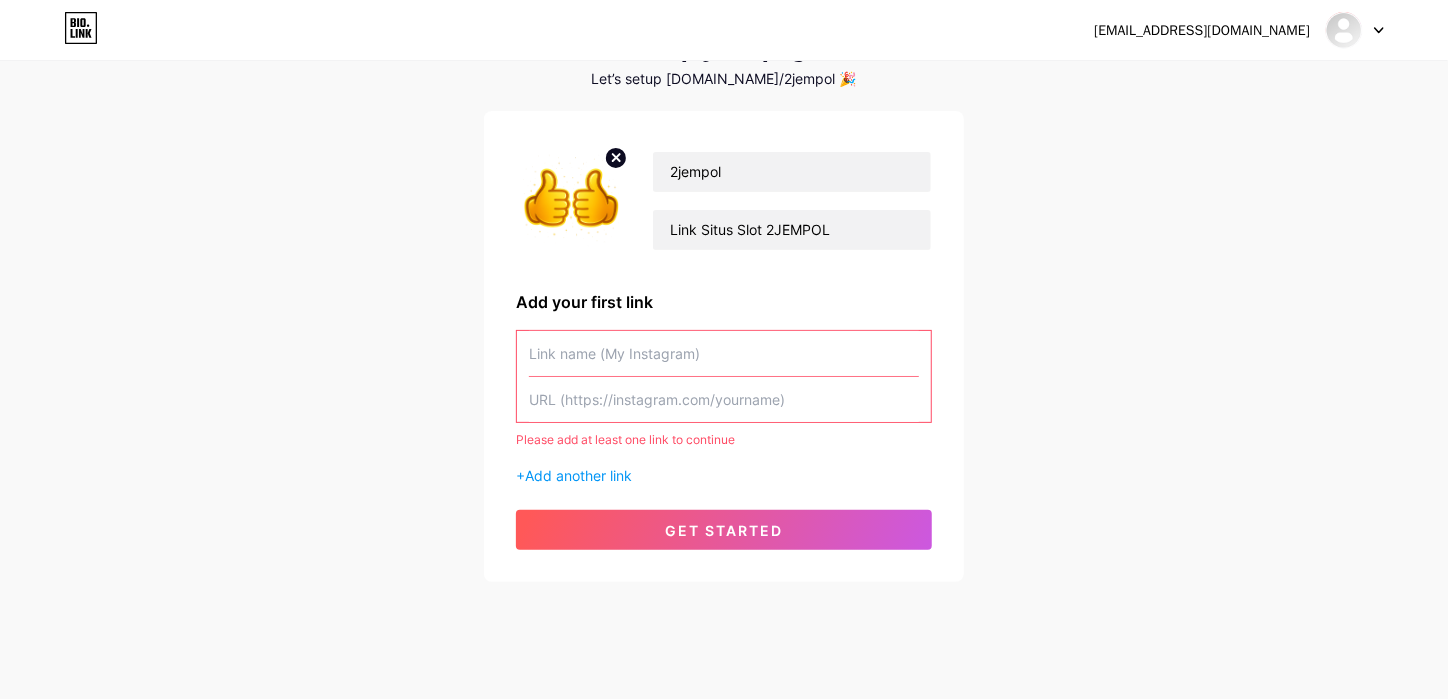 paste on "[EMAIL_ADDRESS][DOMAIN_NAME]	2jempol	PapayaMclaren#11#" 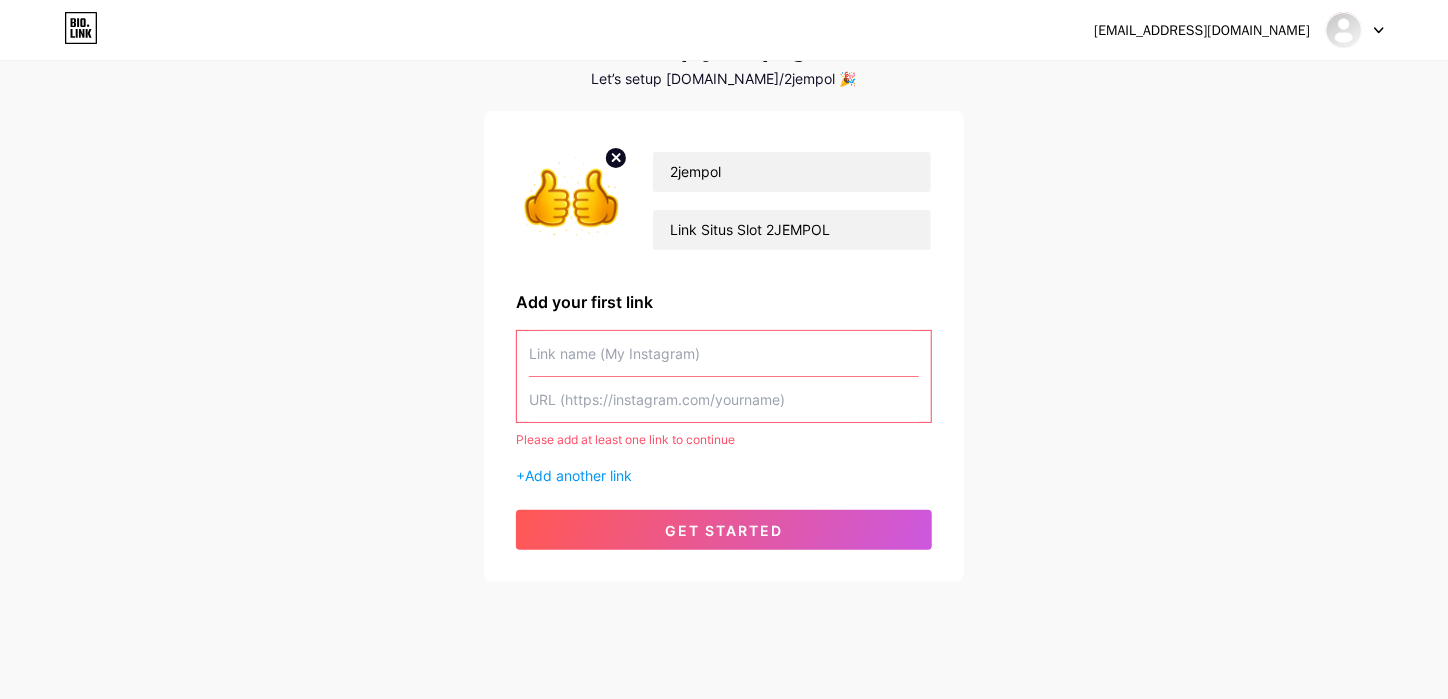 type on "[EMAIL_ADDRESS][DOMAIN_NAME]	2jempol	PapayaMclaren#11#" 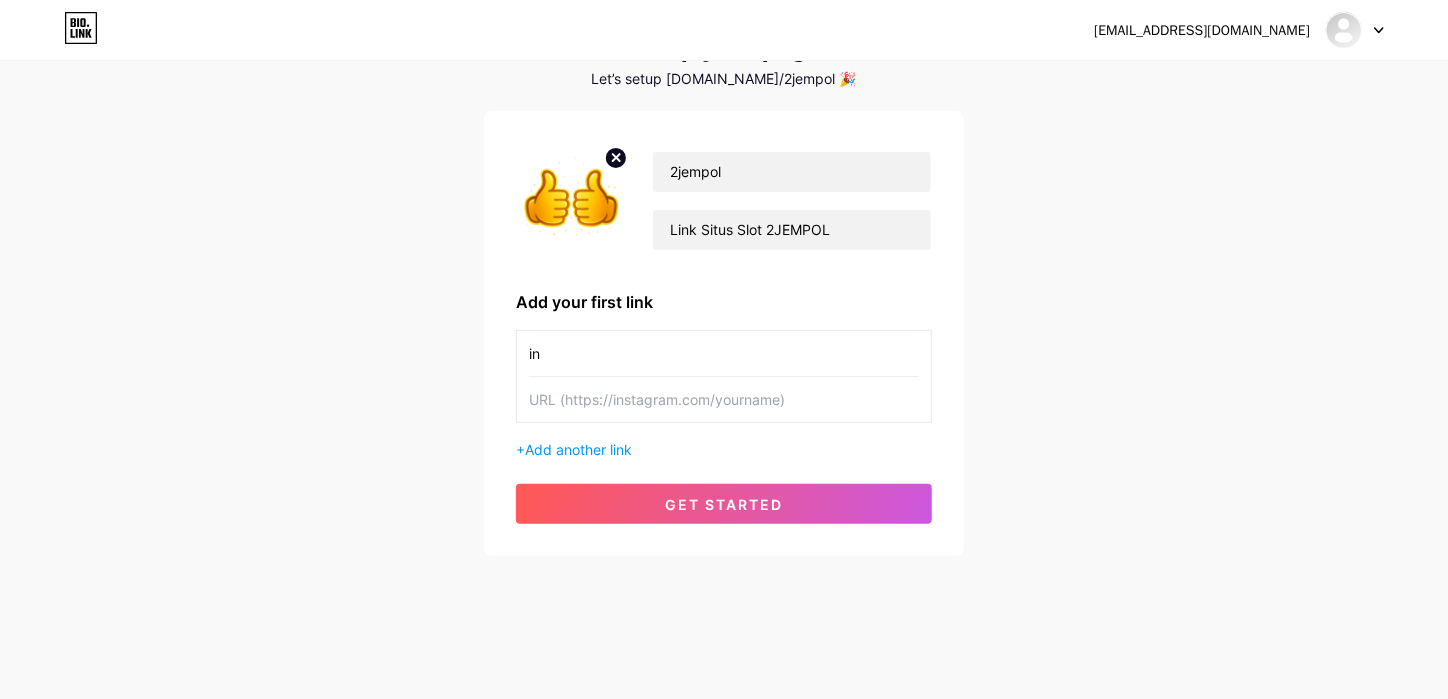 type on "i" 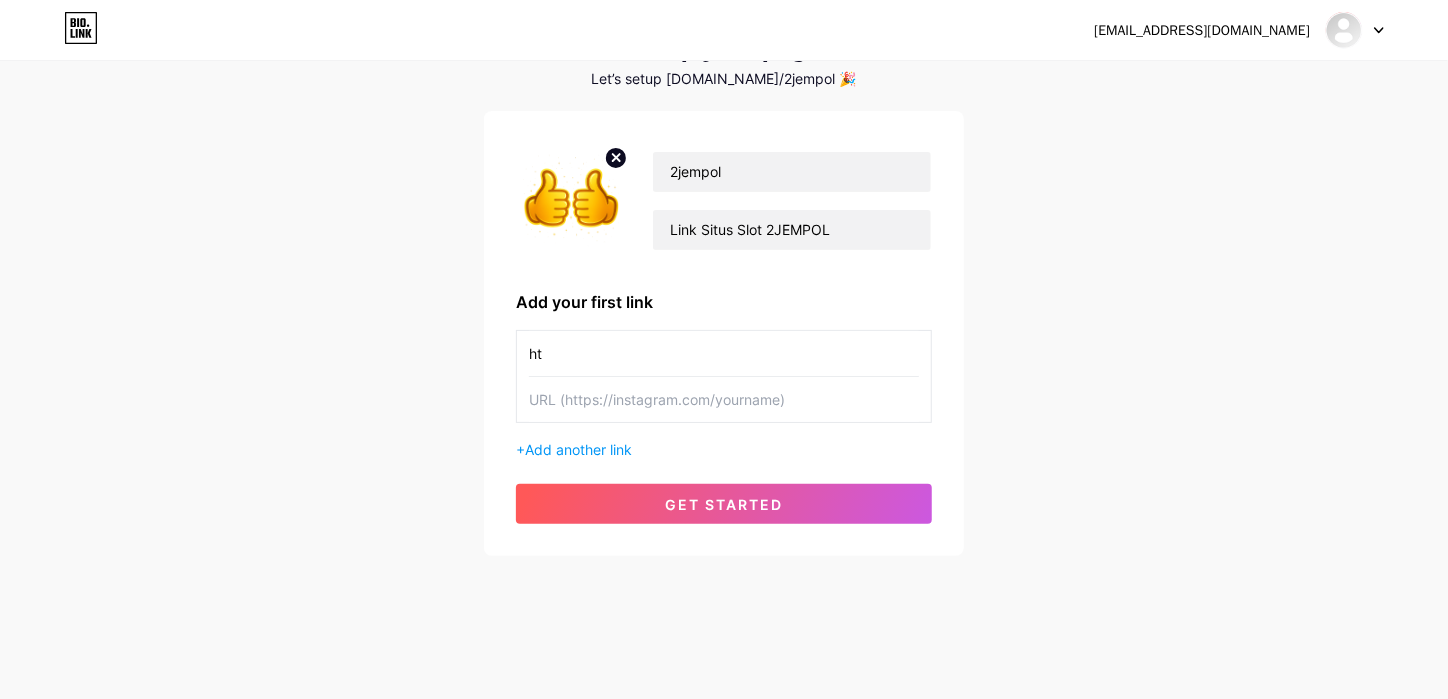 type on "h" 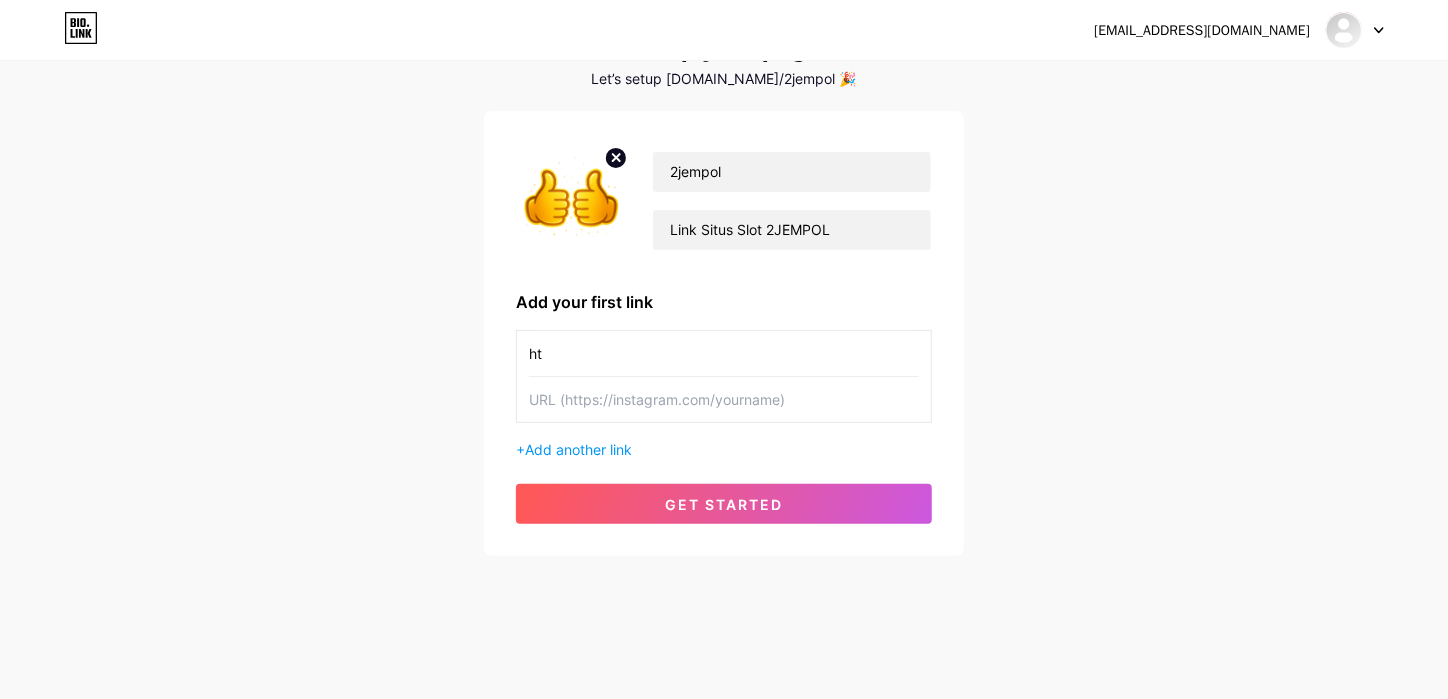 type on "h" 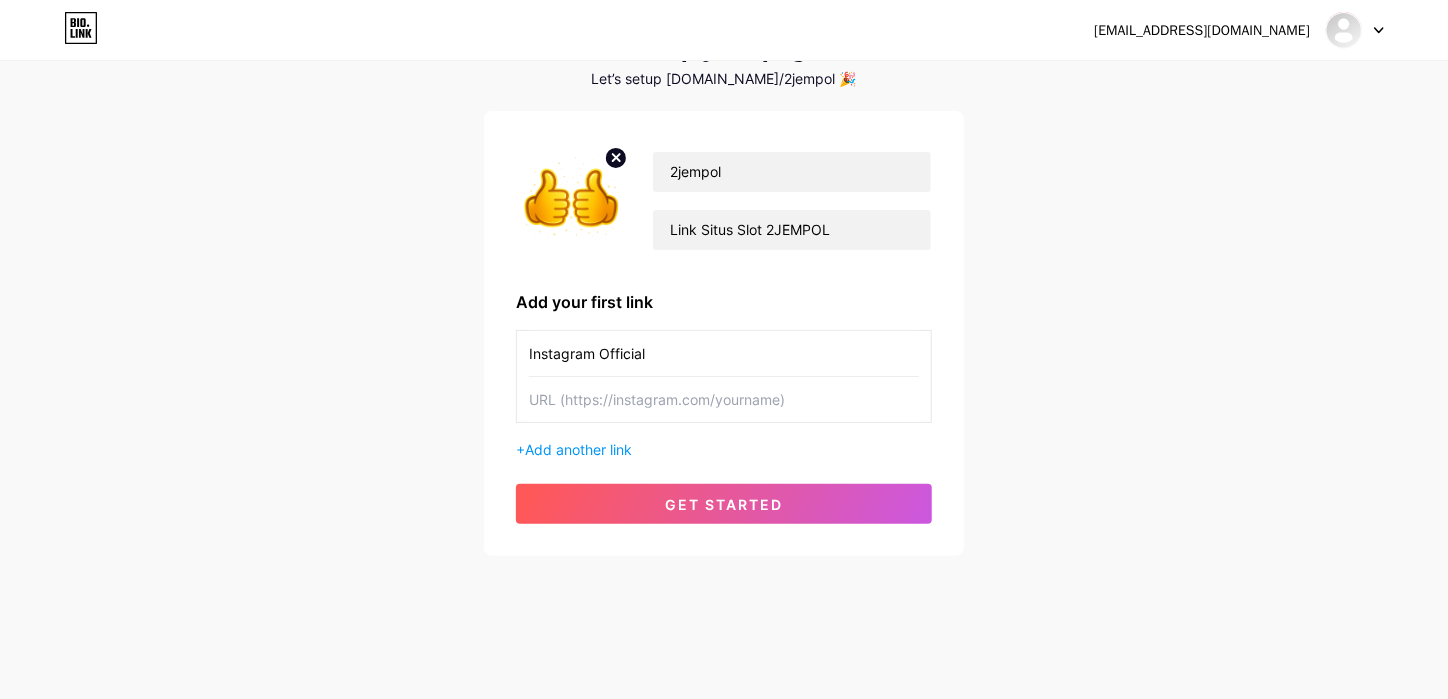 type on "Instagram Official" 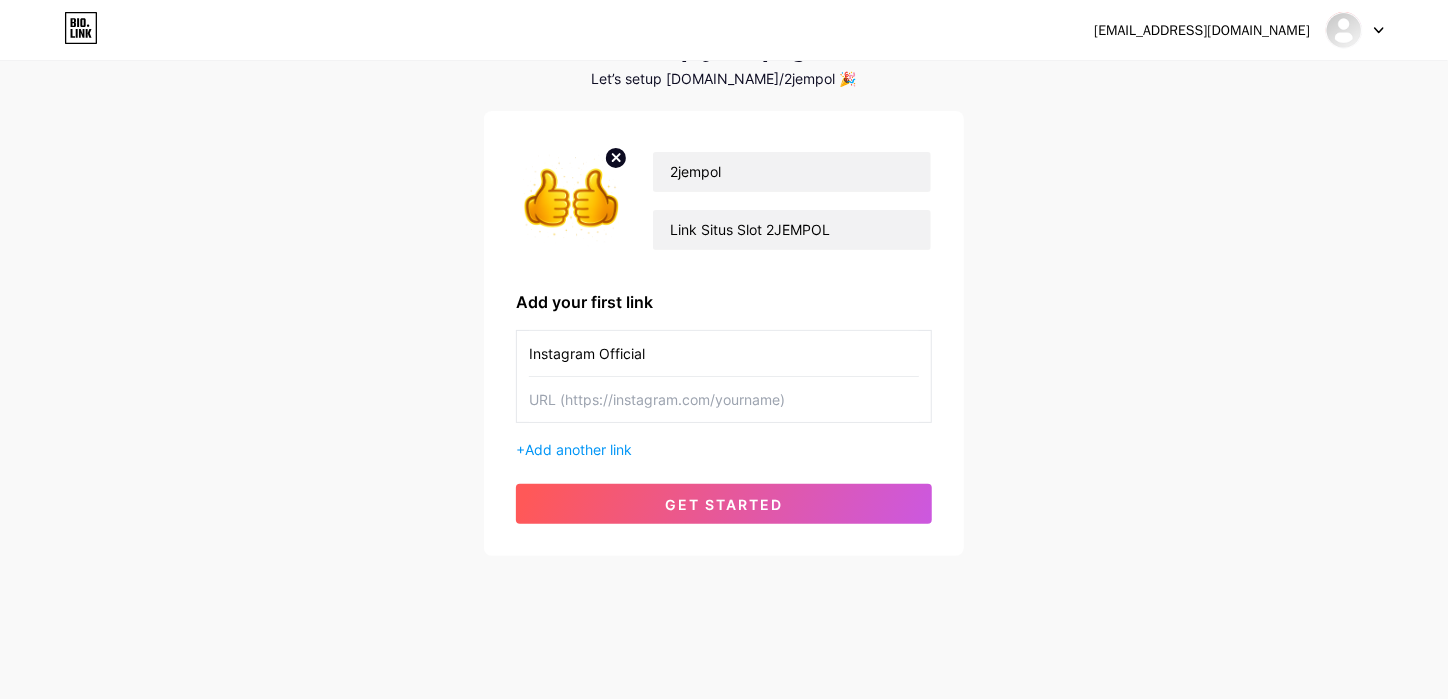 type on "2" 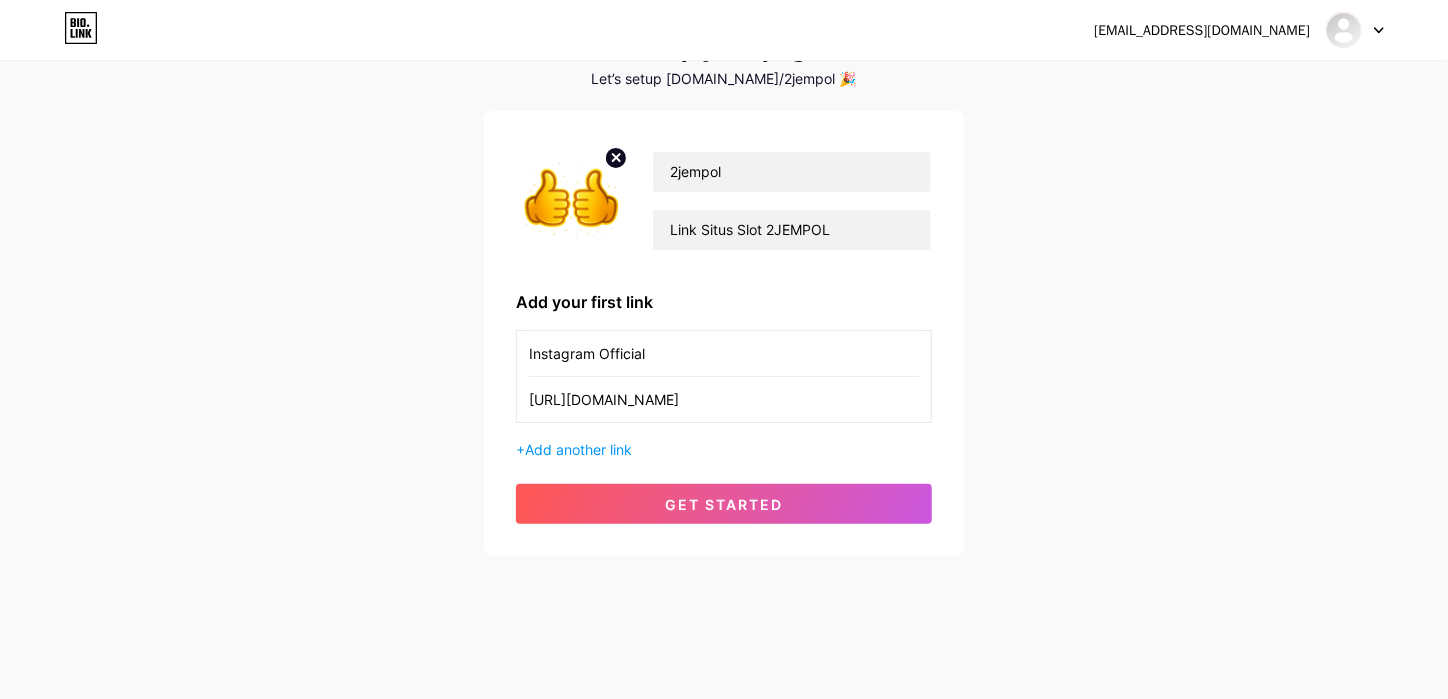 type on "[URL][DOMAIN_NAME]" 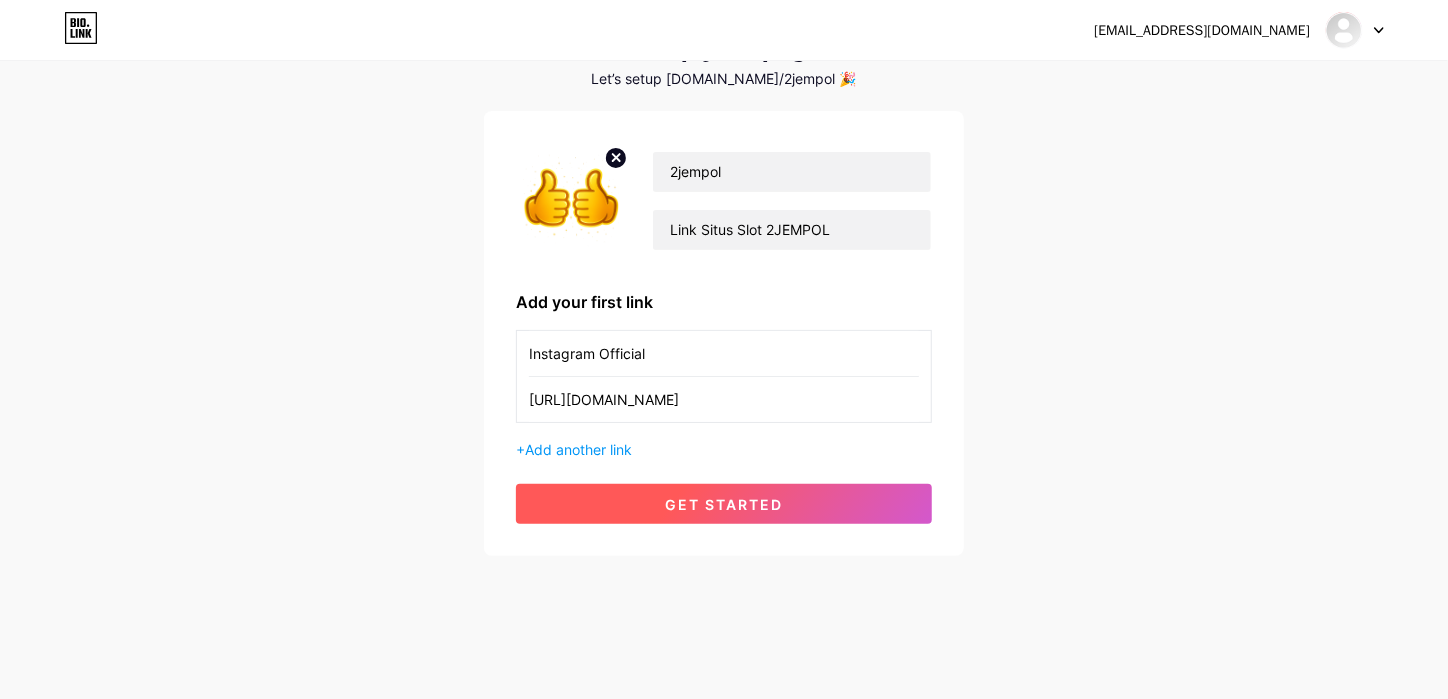 click on "get started" at bounding box center [724, 504] 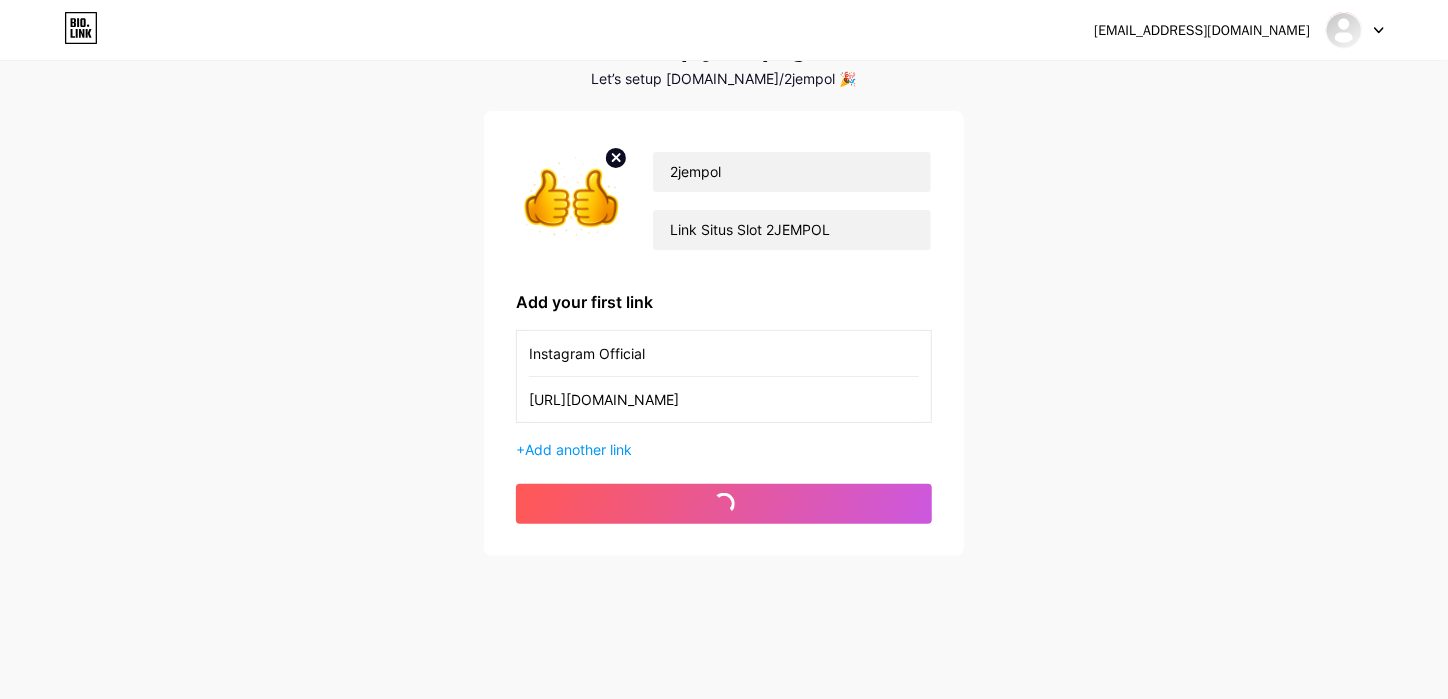 click on "[URL][DOMAIN_NAME]" at bounding box center (724, 399) 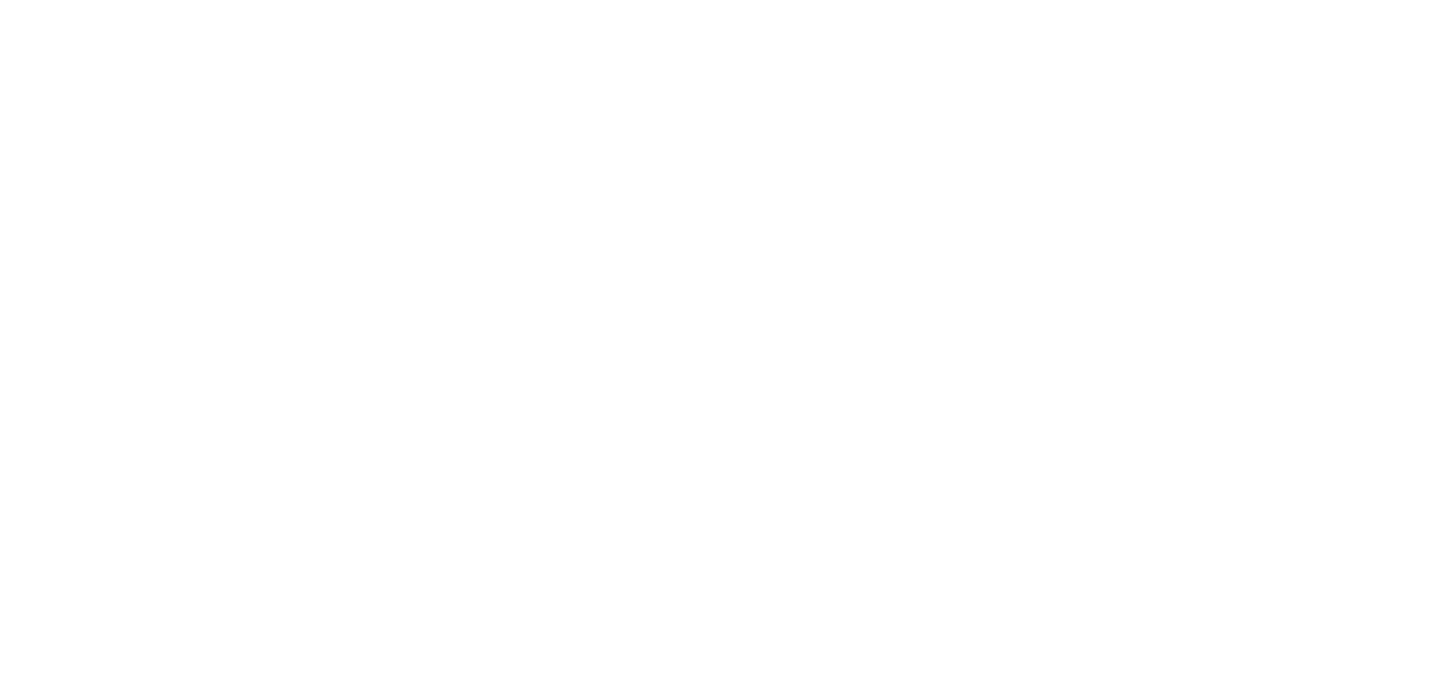 scroll, scrollTop: 0, scrollLeft: 0, axis: both 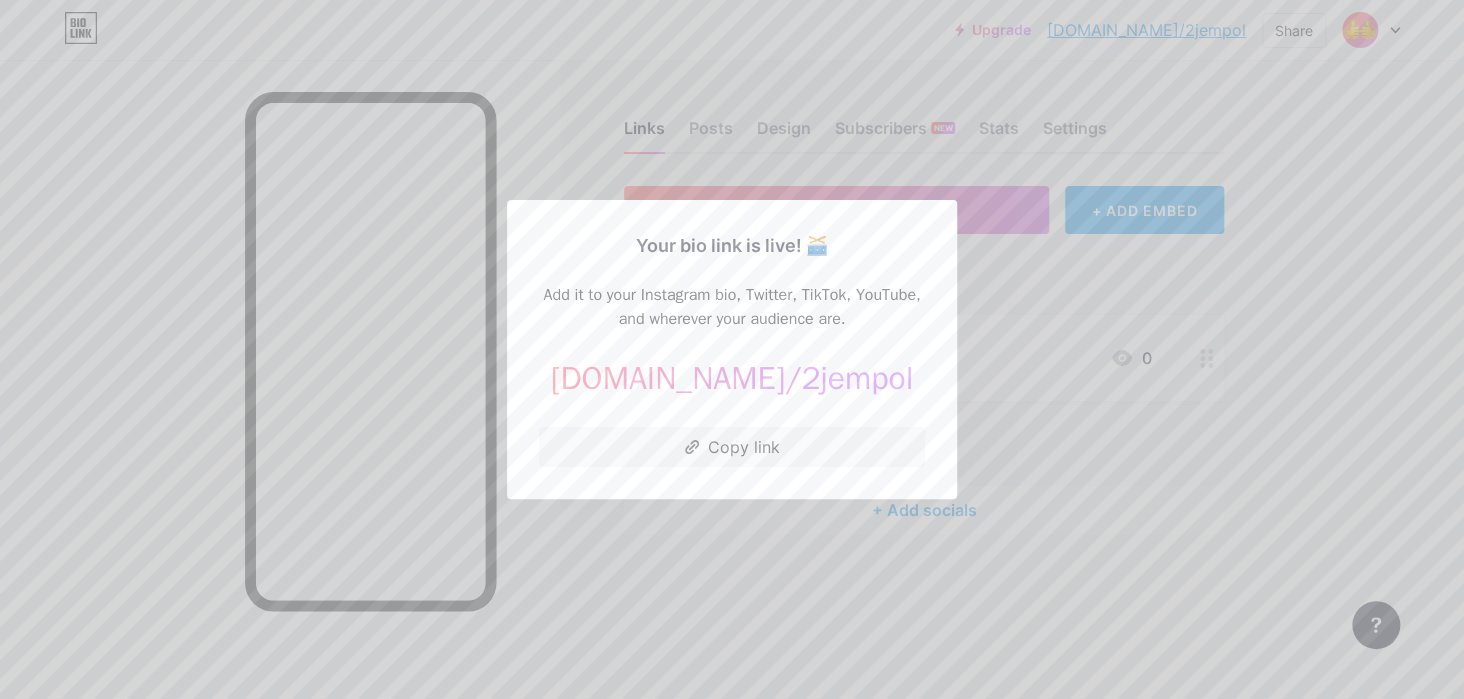 click at bounding box center [732, 349] 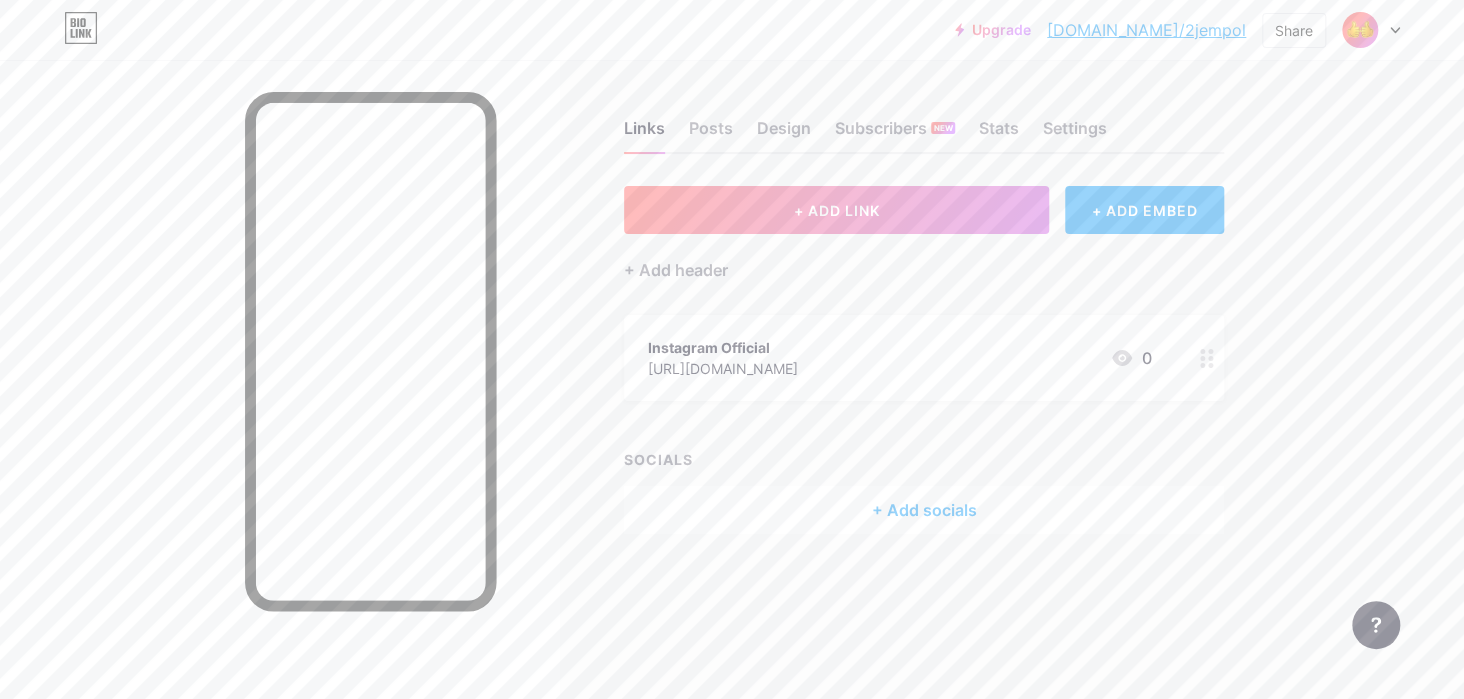 click at bounding box center (1360, 30) 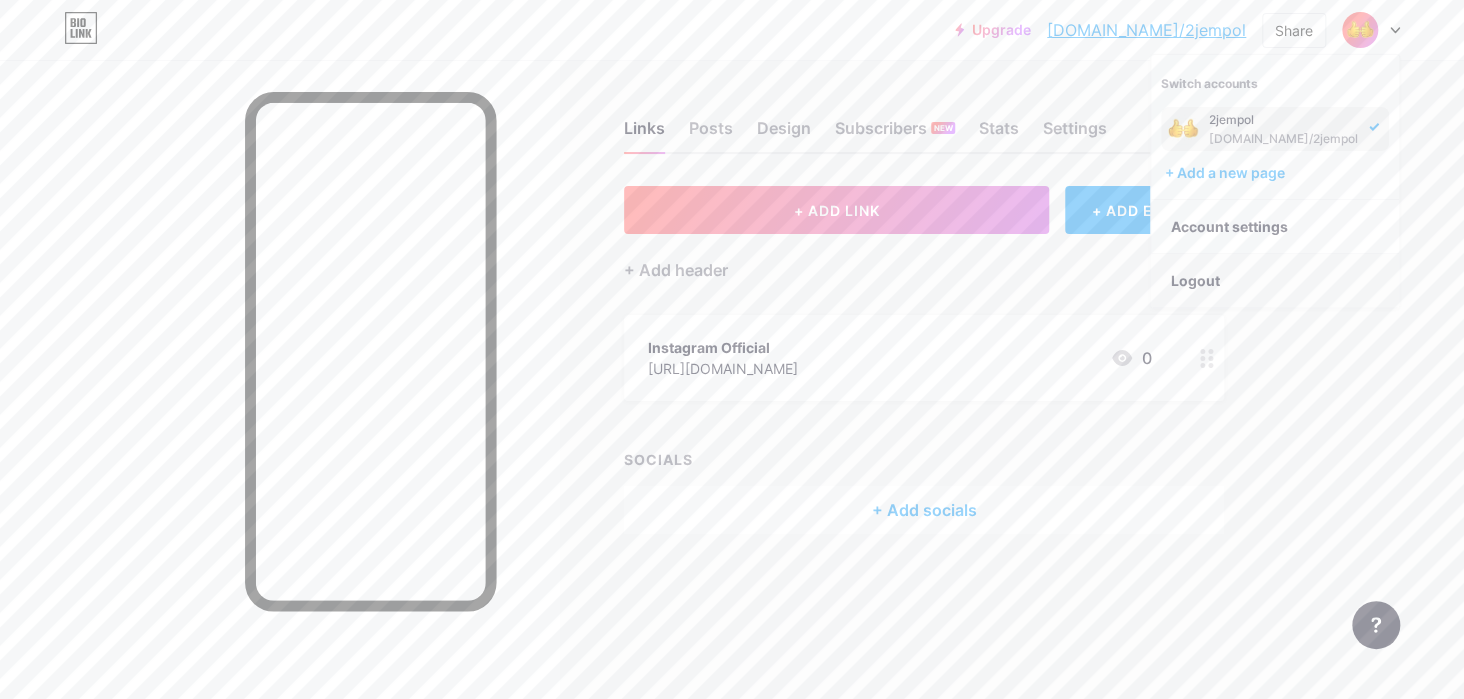 click on "Logout" at bounding box center [1275, 281] 